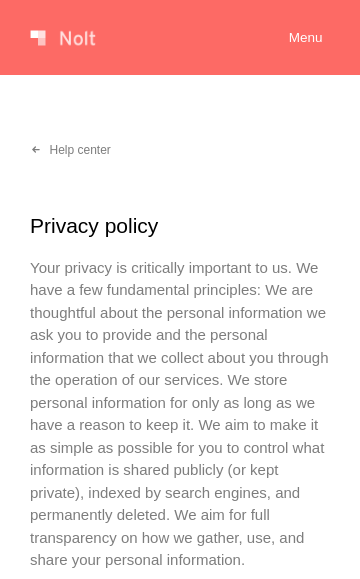 click on "Menu" at bounding box center (306, 38) 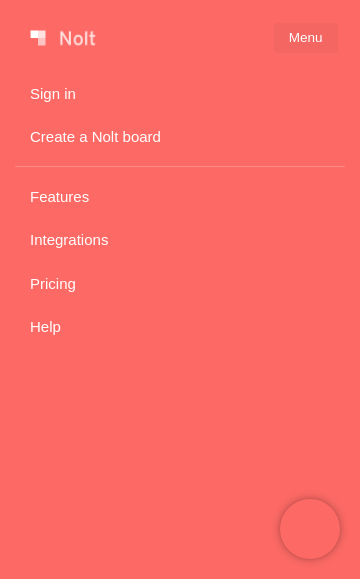 click on "Pricing" at bounding box center (180, 283) 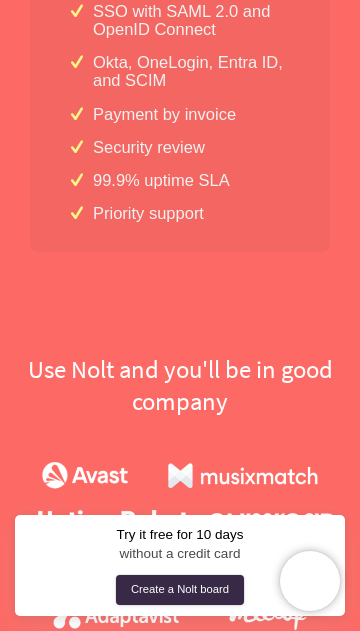 scroll, scrollTop: 2265, scrollLeft: 0, axis: vertical 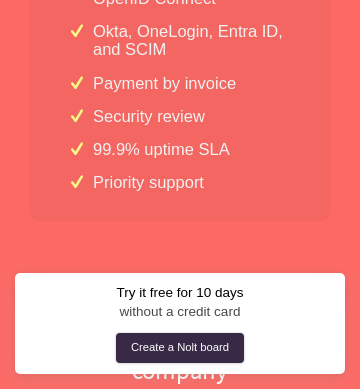 click on "Use Nolt and you'll be in good company" at bounding box center [180, 355] 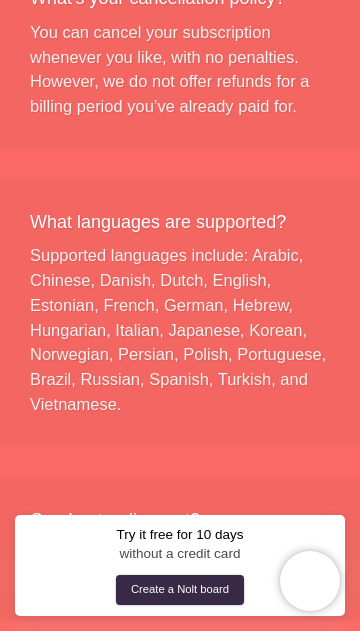 scroll, scrollTop: 4845, scrollLeft: 0, axis: vertical 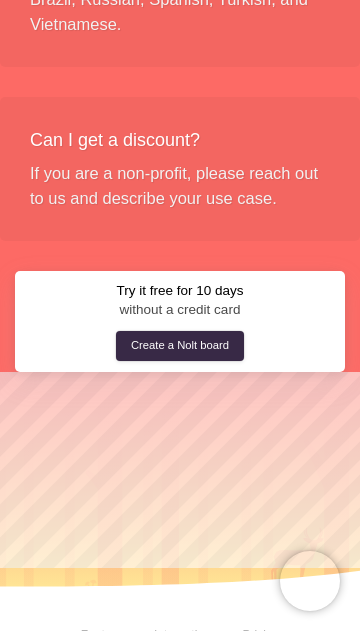 click on "Terms" at bounding box center [159, 652] 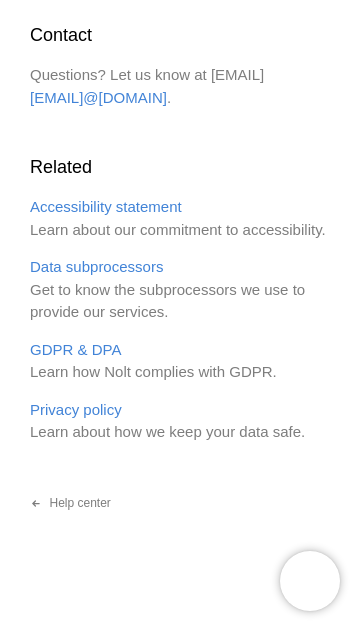 scroll, scrollTop: 8778, scrollLeft: 0, axis: vertical 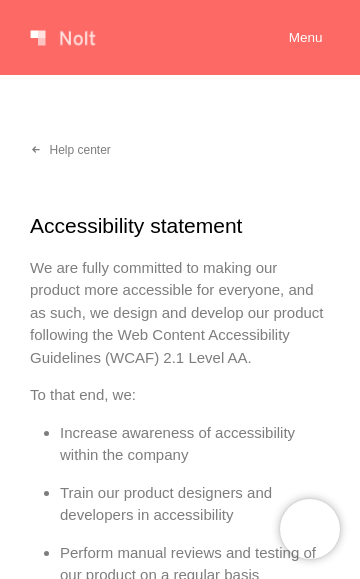 click at bounding box center (65, 38) 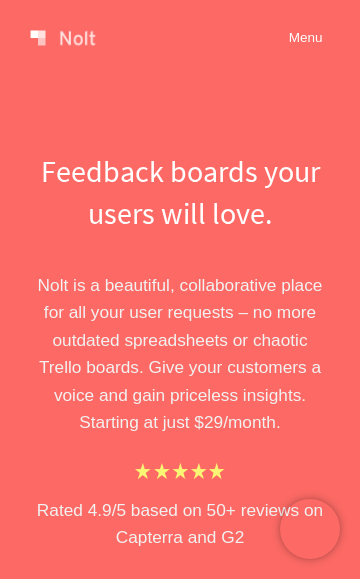 click on "Feedback boards your users will love. Nolt is a beautiful, collaborative place for all your user requests – no more outdated spreadsheets or chaotic Trello boards. Give your customers a voice and gain priceless insights. Starting at just $ 29 /month. Rated 4.9/5 based on 50+ reviews on Capterra and G2 We love hearing about new ideas that can be used to improve your workspace. Roadmap Search New idea In Progress Mentoring circles for collaborative learning # 18 Completed More plants # 24 Distribute meeting memos via email # 25 Let us know how we can improve our app. Vote on existing ideas or suggest new ones. Trending Search Suggest feature Add Slack integration # 37 It would be nice to send a Slack message when a todo item is created. This way, the whole team can be kept updated on the progress of tasks. 98 Dark theme # 41 The harsh whites aren't easy on my eyes at night. I suggest adding a night mode option that can be toggled easily. 76 Data export # 39 82 Most voted Search Request video Night photography" at bounding box center [180, 589] 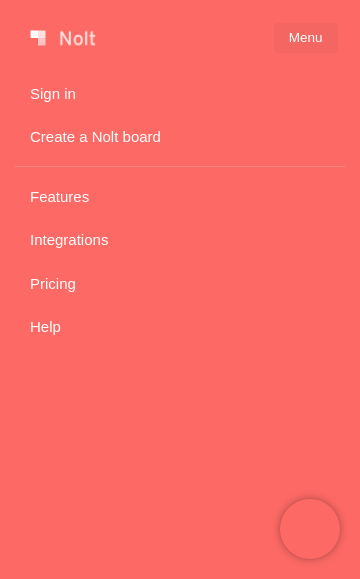 click on "Features" at bounding box center (180, 196) 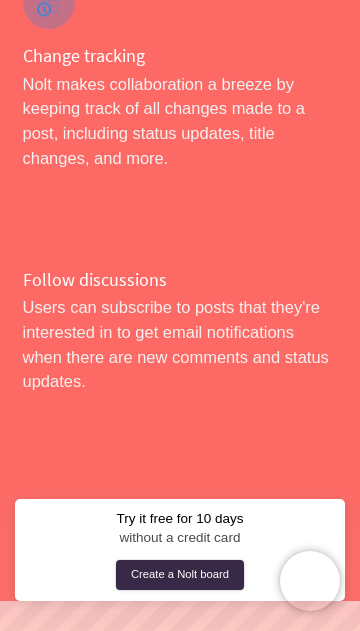 scroll, scrollTop: 8296, scrollLeft: 0, axis: vertical 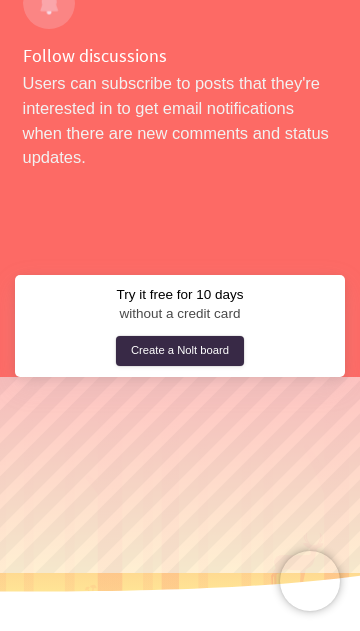 click on "Privacy" at bounding box center (221, 656) 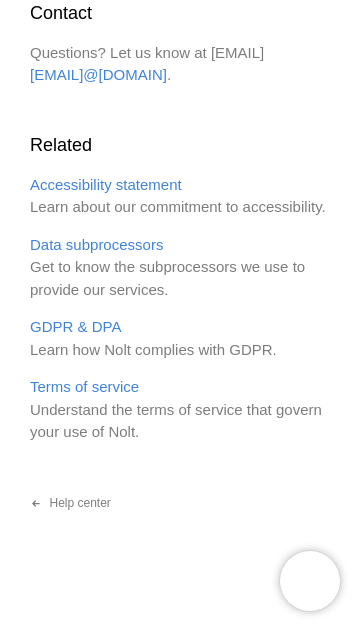 scroll, scrollTop: 0, scrollLeft: 0, axis: both 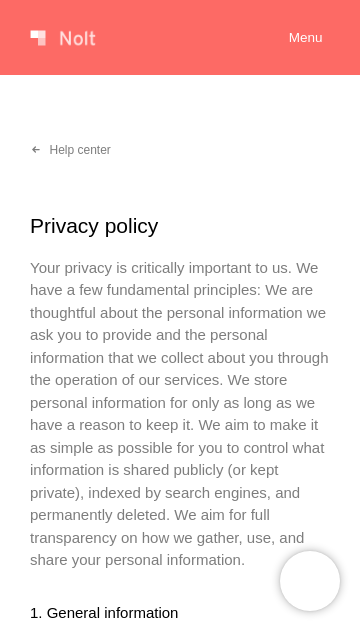 click on "1. General information" at bounding box center [180, 613] 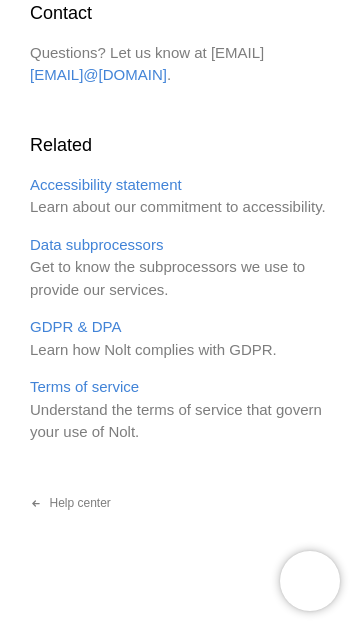 scroll, scrollTop: 3917, scrollLeft: 0, axis: vertical 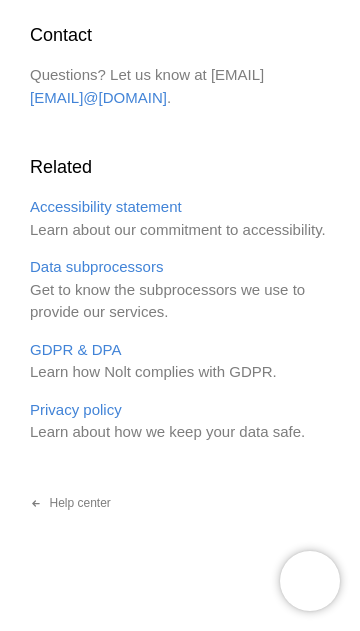click on "Data subprocessors" at bounding box center [96, 266] 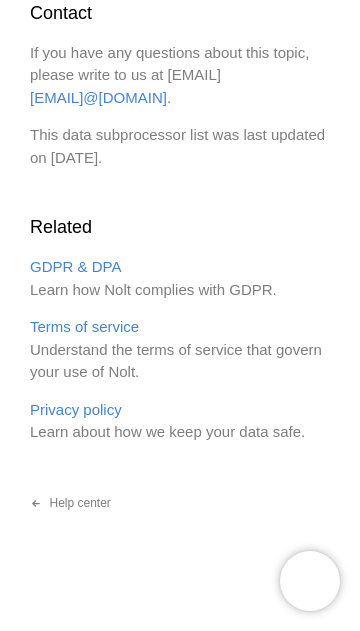 scroll, scrollTop: 2236, scrollLeft: 0, axis: vertical 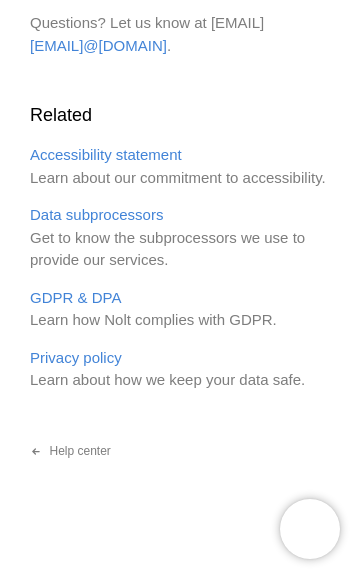 click on "Help center" at bounding box center (70, 452) 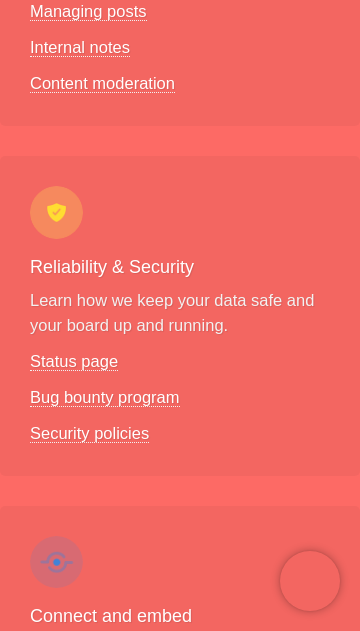 scroll, scrollTop: 2134, scrollLeft: 0, axis: vertical 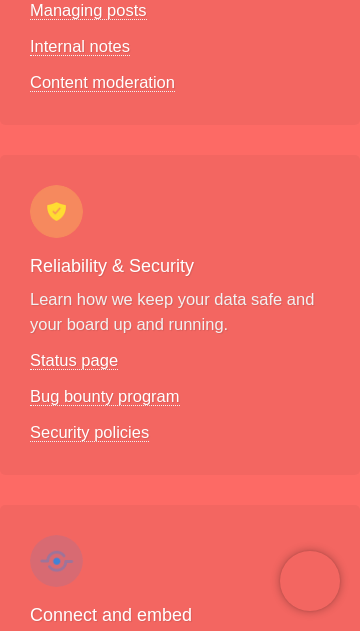 click on "Security policies" at bounding box center (89, 432) 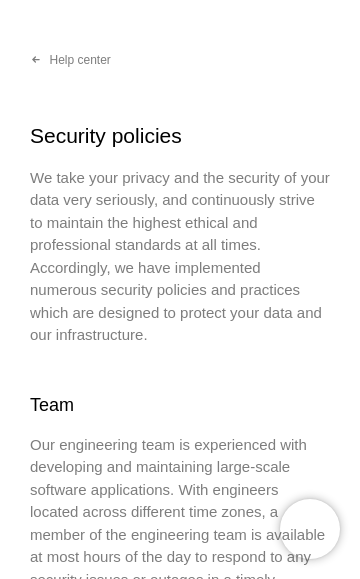scroll, scrollTop: 0, scrollLeft: 0, axis: both 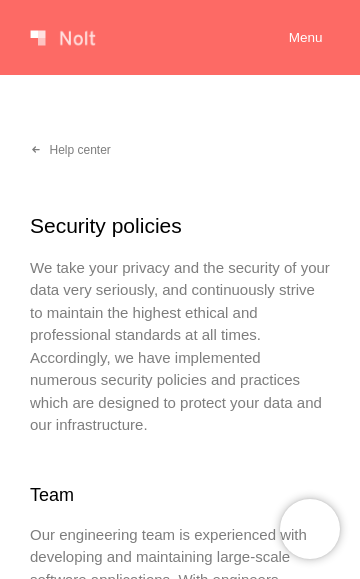 click at bounding box center [65, 38] 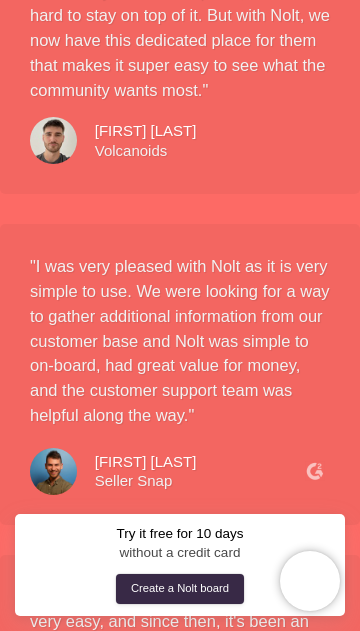 scroll, scrollTop: 7765, scrollLeft: 0, axis: vertical 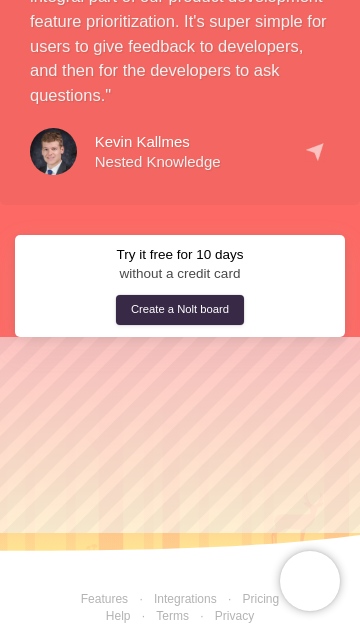 click on "Integrations" at bounding box center [172, 599] 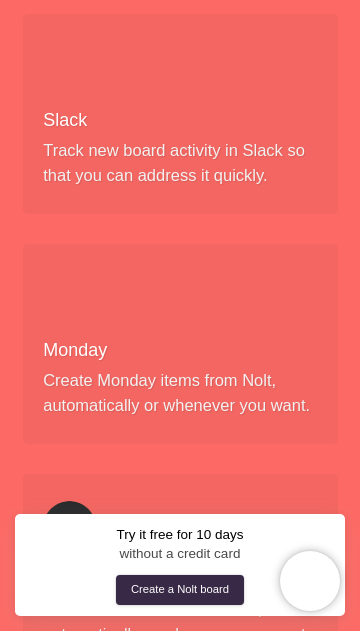 scroll, scrollTop: 797, scrollLeft: 0, axis: vertical 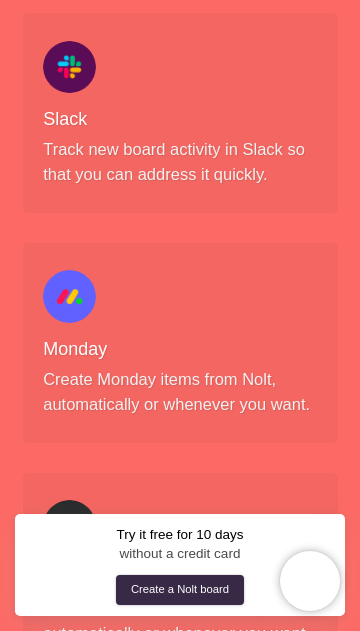 click on "Create Monday items from Nolt, automatically or whenever you want." at bounding box center [180, 392] 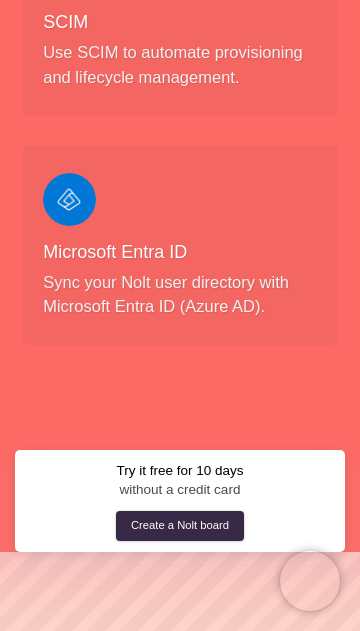scroll, scrollTop: 5688, scrollLeft: 0, axis: vertical 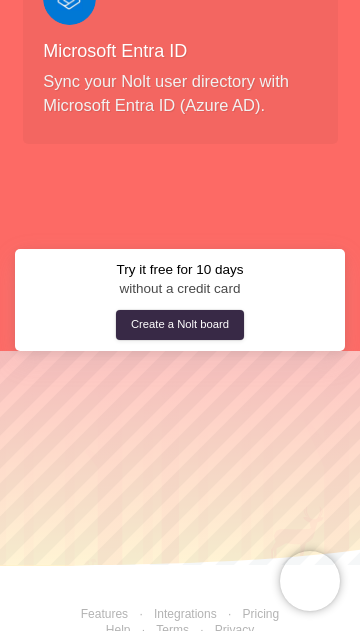 click on "Privacy" at bounding box center [221, 630] 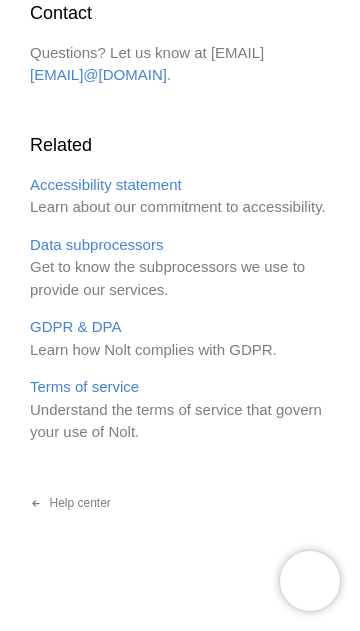 scroll, scrollTop: 0, scrollLeft: 0, axis: both 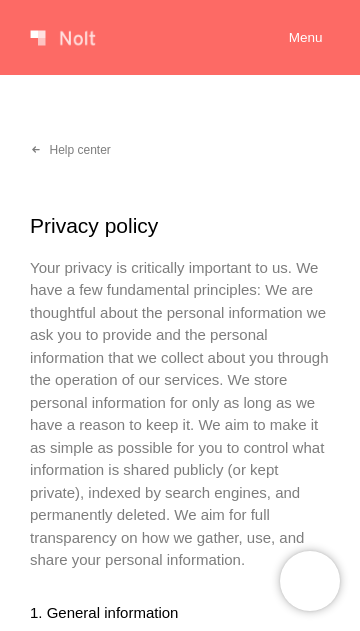 click at bounding box center (65, 38) 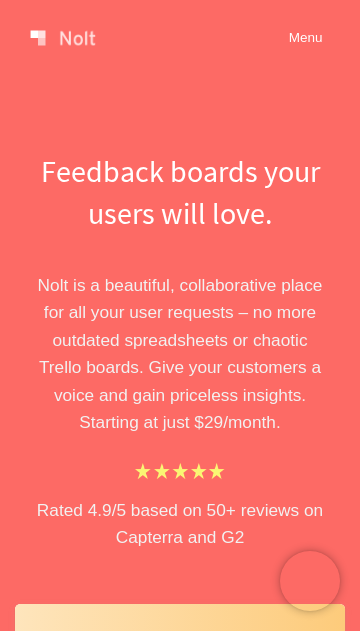 click on "Menu" at bounding box center [306, 38] 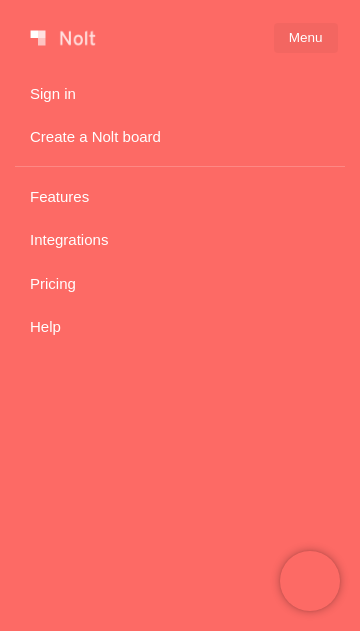 click on "Help" at bounding box center [180, 327] 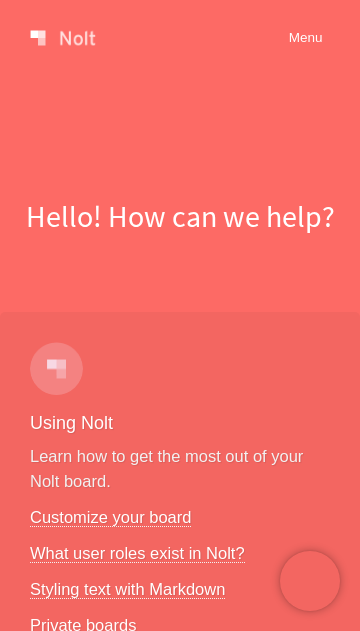 click on "Features Integrations Pricing Help Sign in Create a Nolt board Menu Hello! How can we help? Using Nolt Learn how to get the most out of your Nolt board. Customize your board What user roles exist in Nolt? Styling text with Markdown Private boards Managing posts A post is the fundamental unit of a Nolt board and represents user requests and ideas. Managing posts Internal notes Content moderation Keep everyone in the loop Communicate the big picture and keep your customers and team members updated. Share your roadmap Managing statuses Email notifications Help us translate Don't see your language? With your help, we can solve that. Supported languages Go to Crowdin project Connect and embed Connect your Nolt board with your app and the products your team already uses. Embed in your product Custom domains Public APIs Setting up webhooks Website widget Export to spreadsheets Real-time export APIs Working with fields Custom fields 101 Filtering with custom fields Customizing the posting form Grow your community" at bounding box center [180, 2679] 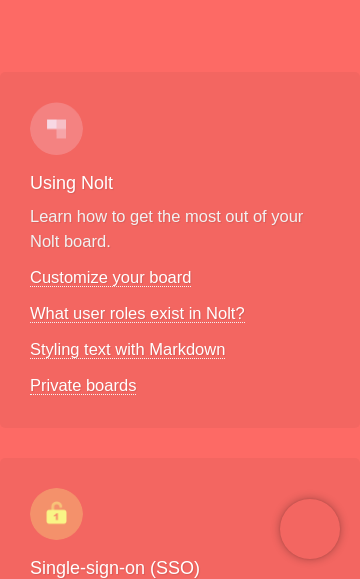 scroll, scrollTop: 228, scrollLeft: 0, axis: vertical 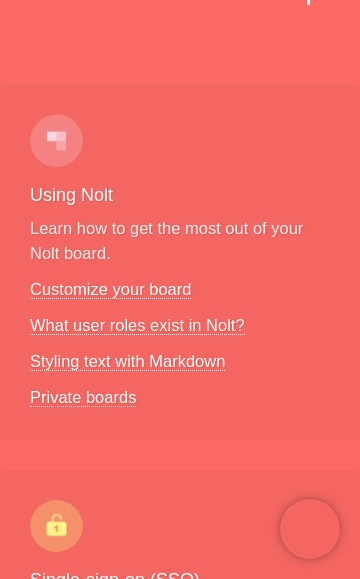 click on "Customize your board" at bounding box center [110, 289] 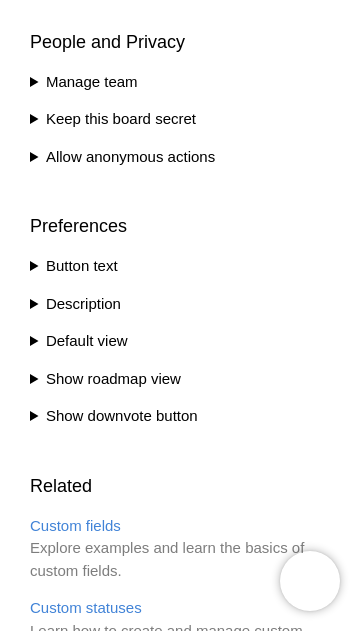 scroll, scrollTop: 1098, scrollLeft: 0, axis: vertical 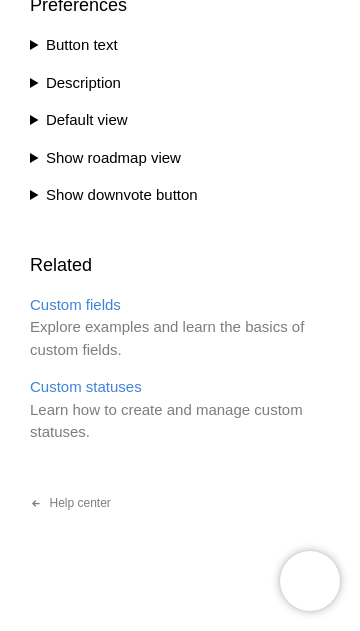click on "Custom statuses" at bounding box center (86, 386) 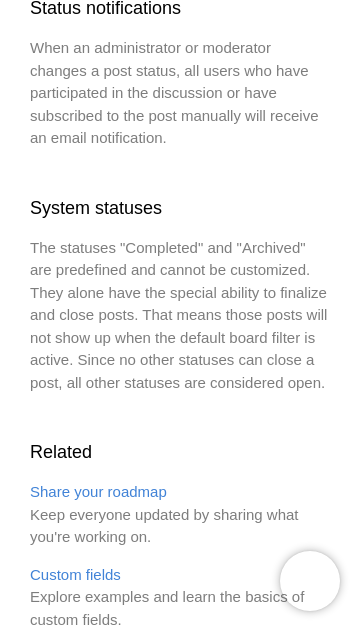 scroll, scrollTop: 4059, scrollLeft: 0, axis: vertical 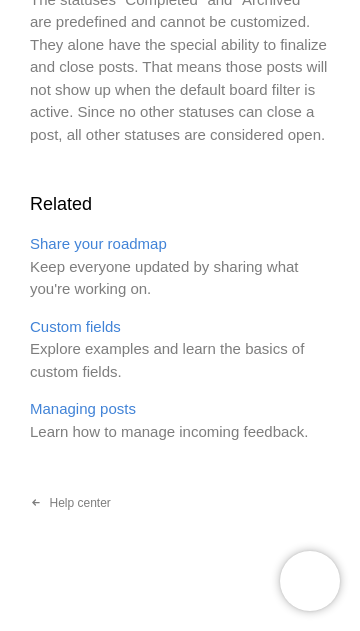 click on "Share your roadmap" at bounding box center [98, 243] 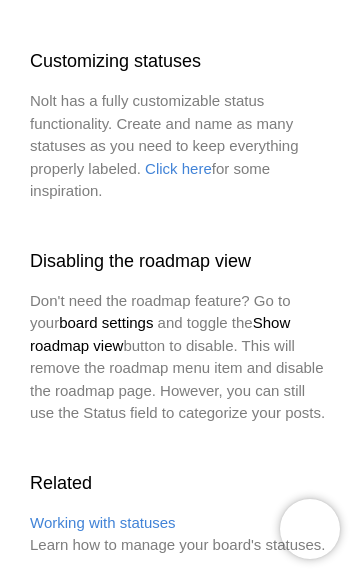 scroll, scrollTop: 2282, scrollLeft: 0, axis: vertical 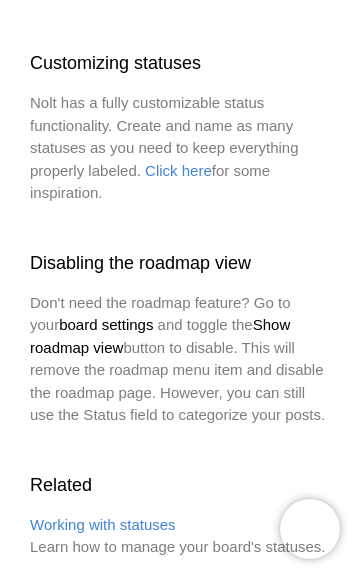 click on "Click here" at bounding box center (178, 170) 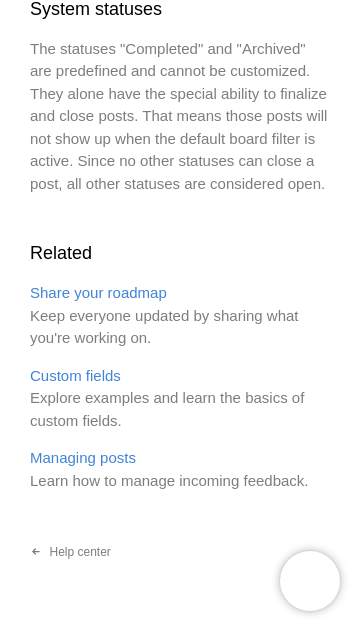 scroll, scrollTop: 4059, scrollLeft: 0, axis: vertical 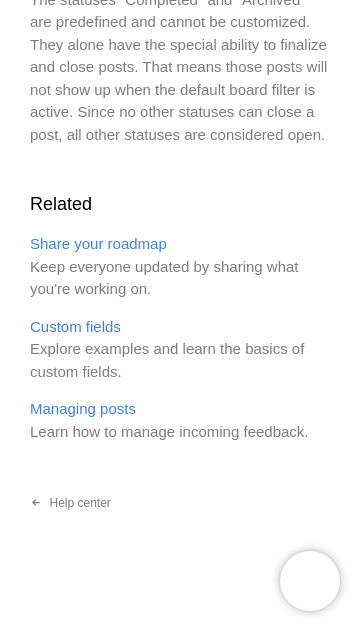 click on "Custom fields" at bounding box center [75, 326] 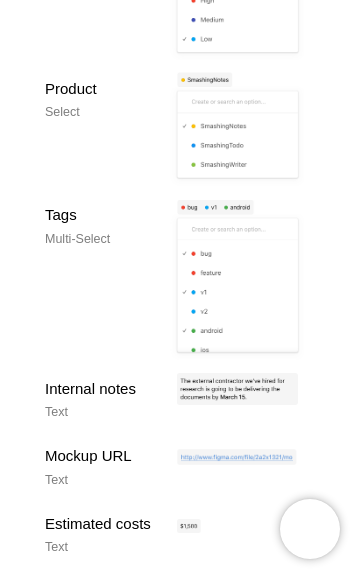 scroll, scrollTop: 0, scrollLeft: 0, axis: both 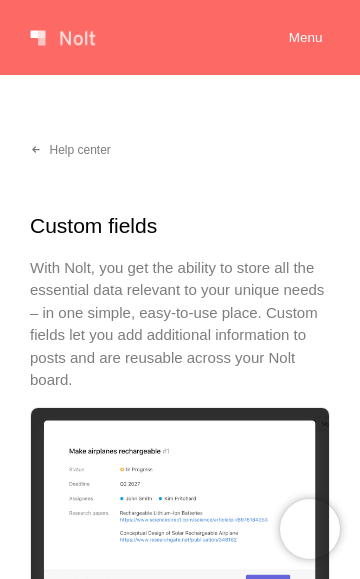 click on "Help center" at bounding box center [70, 150] 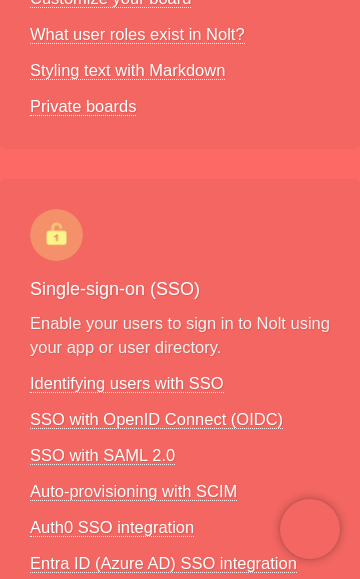 scroll, scrollTop: 520, scrollLeft: 0, axis: vertical 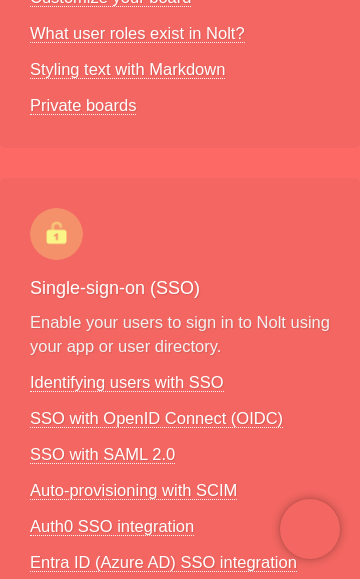 click on "Private boards" at bounding box center (83, 105) 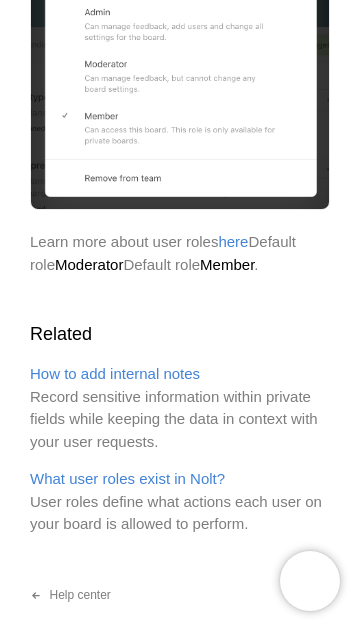 scroll, scrollTop: 1975, scrollLeft: 0, axis: vertical 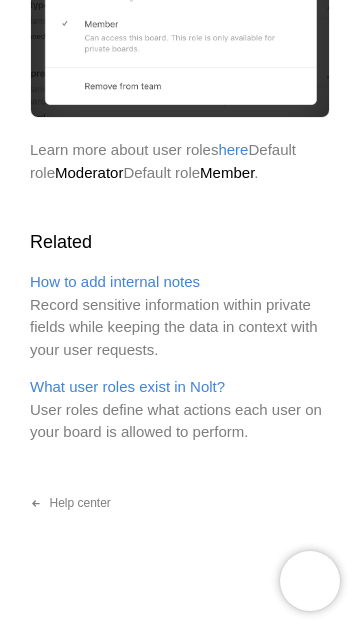 click on "What user roles exist in Nolt?" at bounding box center (127, 386) 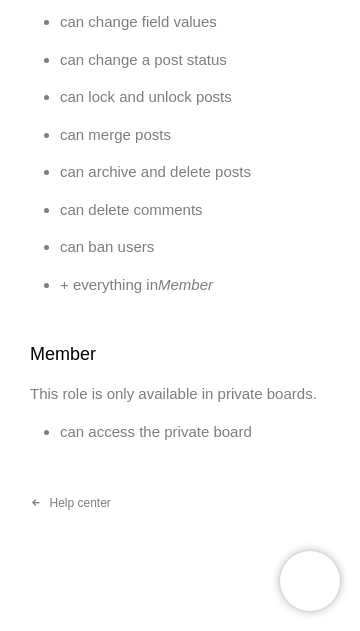 scroll, scrollTop: 0, scrollLeft: 0, axis: both 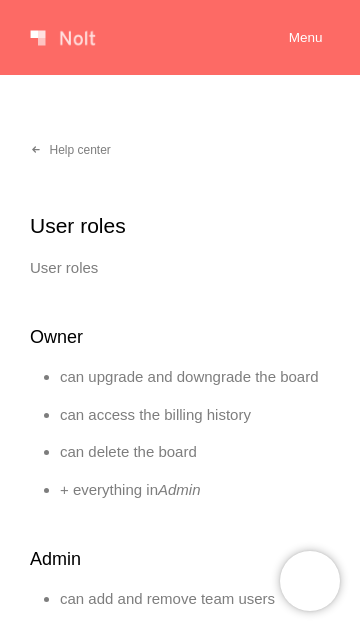 click on "User roles define what actions each user on your board is allowed to perform. As hierarchy increases, so will the number of actions a user is capable of performing. In other words, Owners can do everything Admins and below can do, Admins can do everything Moderators and below can do, and so on." at bounding box center [180, 268] 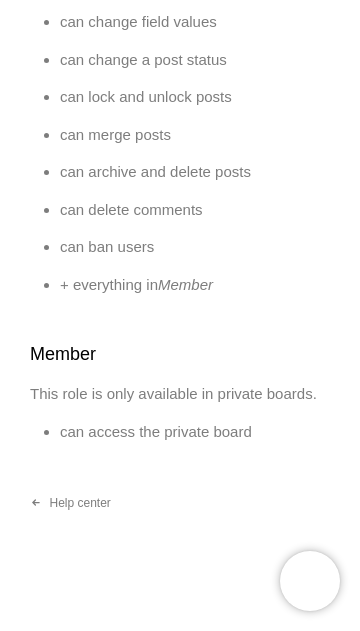 scroll, scrollTop: 1420, scrollLeft: 0, axis: vertical 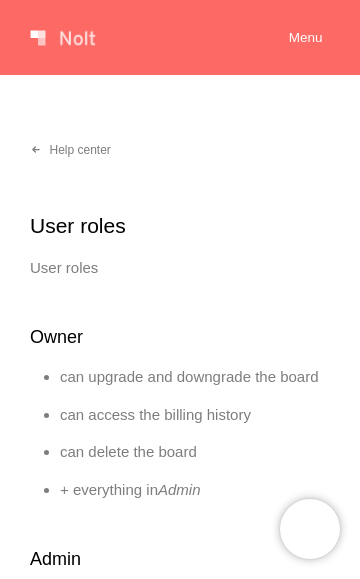 click on "User roles" at bounding box center (180, 226) 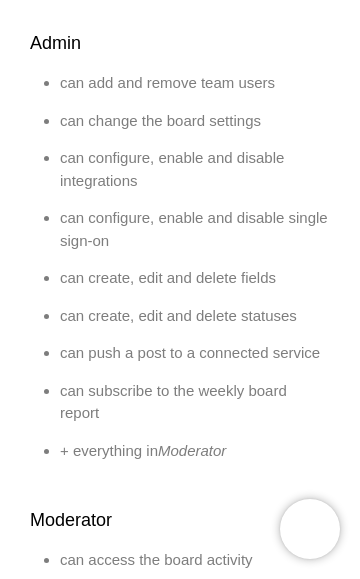 scroll, scrollTop: 515, scrollLeft: 0, axis: vertical 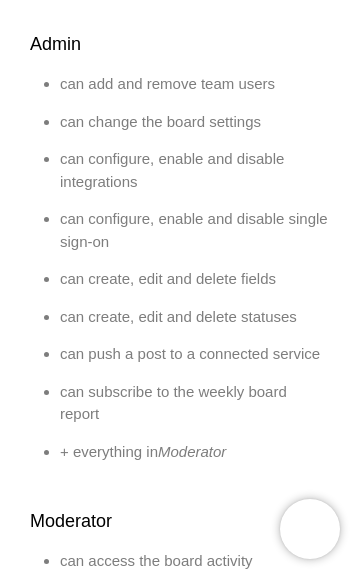 click on "Admin" at bounding box center (179, -26) 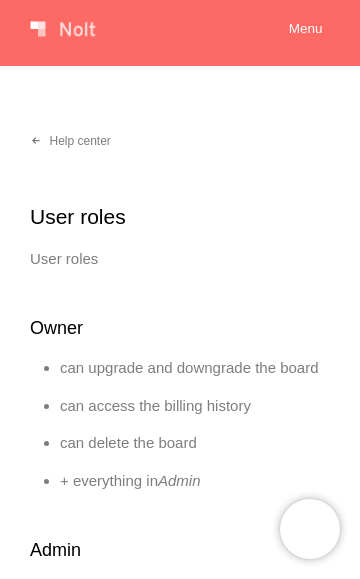 scroll, scrollTop: 0, scrollLeft: 0, axis: both 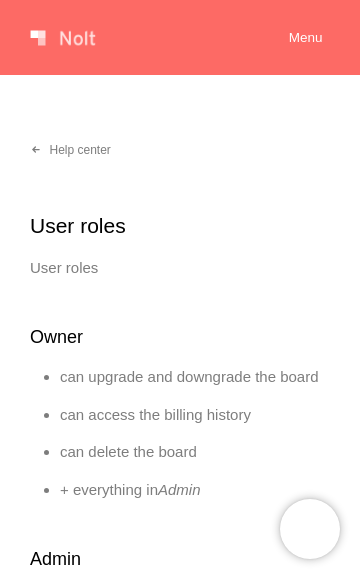 click on "Menu" at bounding box center (306, 38) 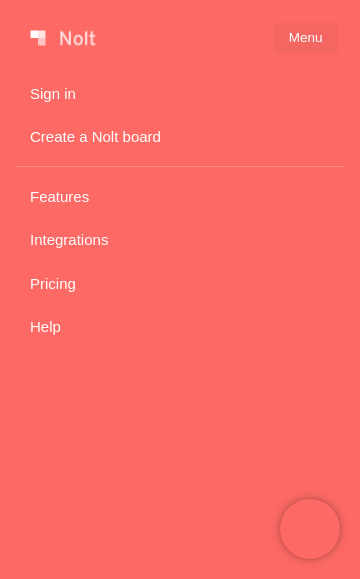 click on "Sign in" at bounding box center [180, 93] 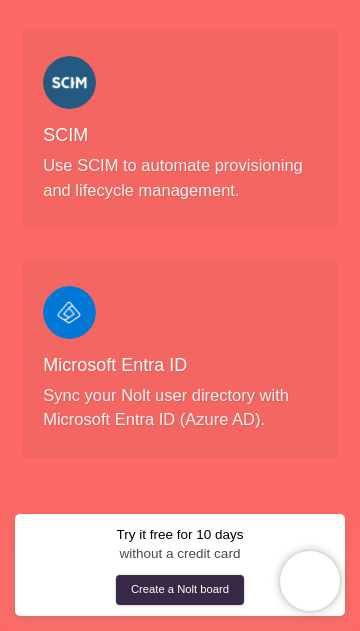scroll, scrollTop: 5379, scrollLeft: 0, axis: vertical 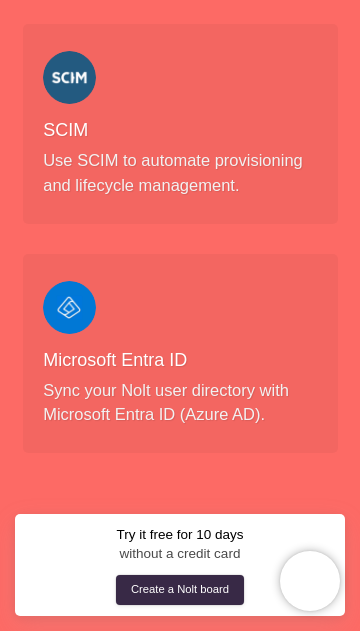click on "Microsoft Entra ID" at bounding box center (180, 360) 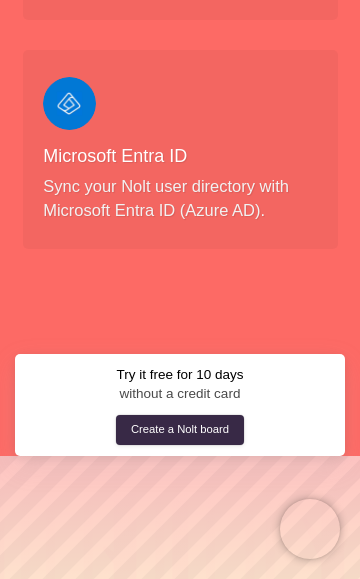 scroll, scrollTop: 5577, scrollLeft: 0, axis: vertical 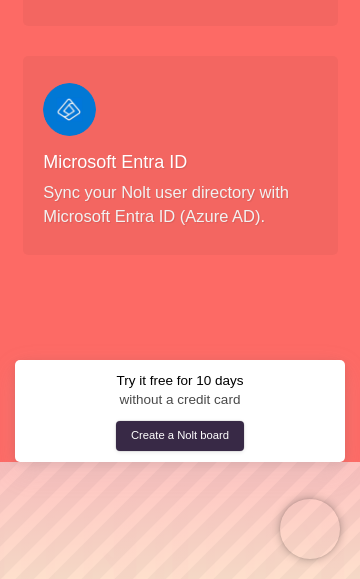 click at bounding box center [69, 109] 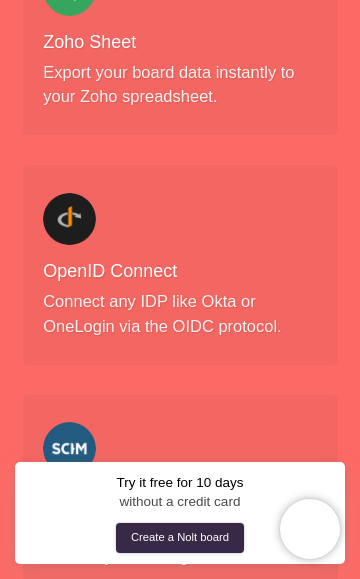 scroll, scrollTop: 4766, scrollLeft: 0, axis: vertical 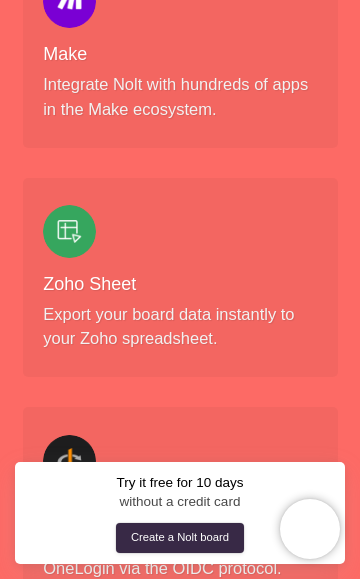 click on "Zoho Sheet Export your board data instantly to your Zoho spreadsheet." at bounding box center [180, 278] 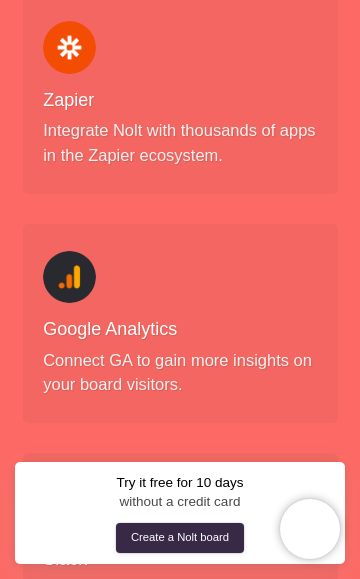 scroll, scrollTop: 356, scrollLeft: 0, axis: vertical 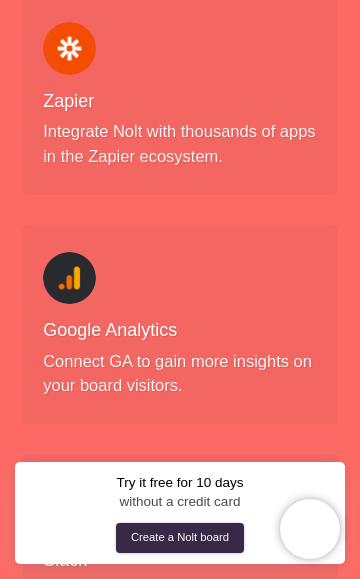 click at bounding box center (69, 48) 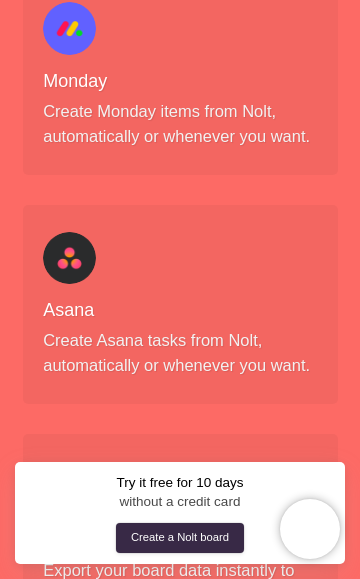 scroll, scrollTop: 1059, scrollLeft: 0, axis: vertical 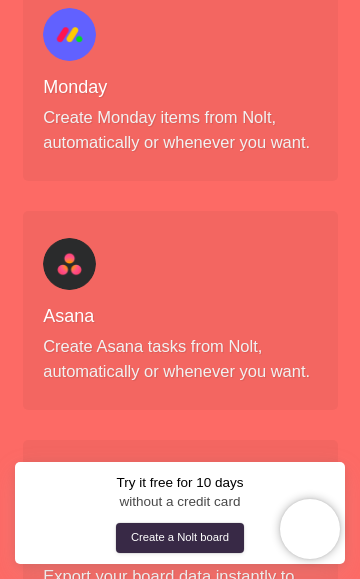 click on "Create Monday items from Nolt, automatically or whenever you want." at bounding box center [180, 130] 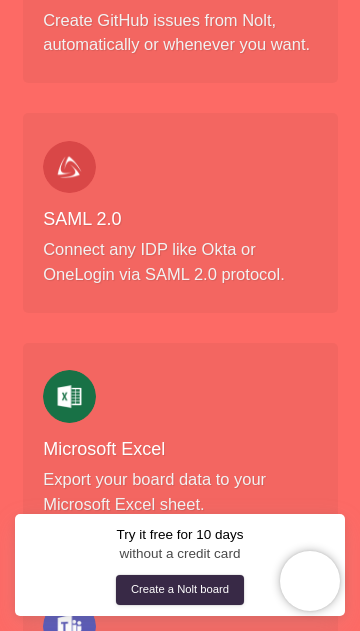 click on "Connect any IDP like Okta or OneLogin via SAML 2.0 protocol." at bounding box center (180, 262) 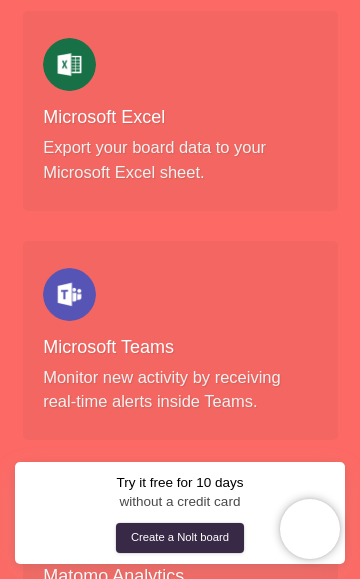 scroll, scrollTop: 2171, scrollLeft: 0, axis: vertical 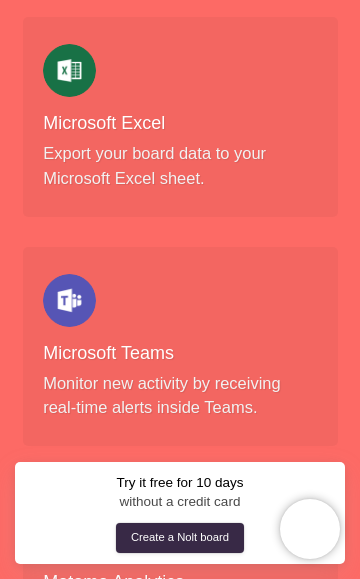 click on "Export your board data to your Microsoft Excel sheet." at bounding box center [180, 166] 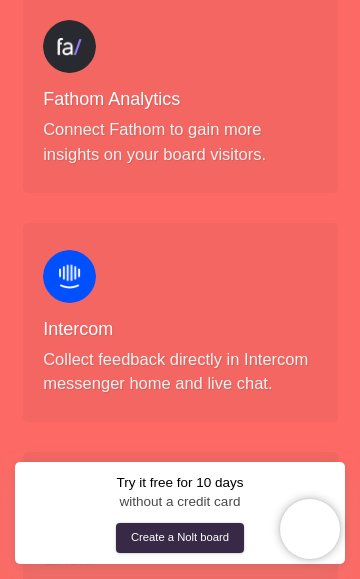click at bounding box center [69, 46] 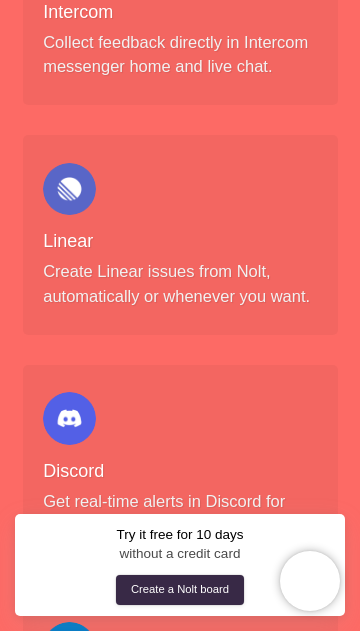 scroll, scrollTop: 3184, scrollLeft: 0, axis: vertical 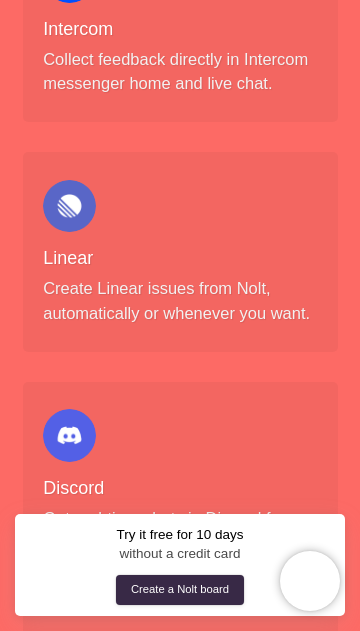 click at bounding box center (69, 206) 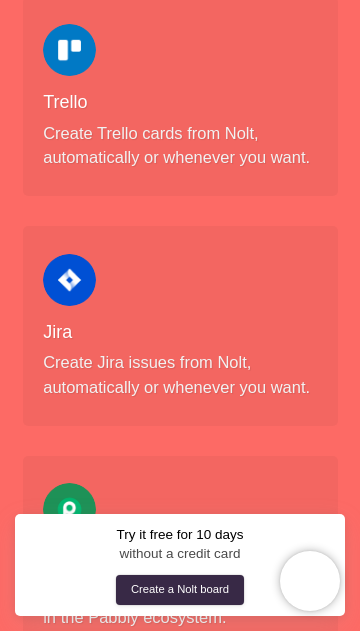 scroll, scrollTop: 3774, scrollLeft: 0, axis: vertical 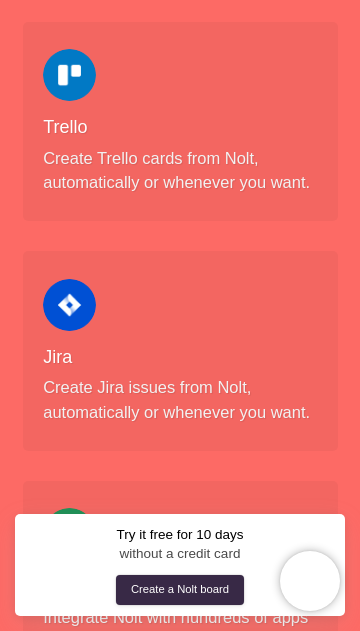 click on "Try it free for 10 days  without a credit card Create a Nolt board" at bounding box center [180, 565] 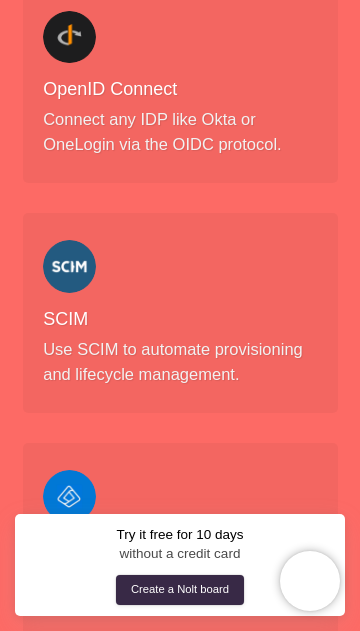 scroll, scrollTop: 5688, scrollLeft: 0, axis: vertical 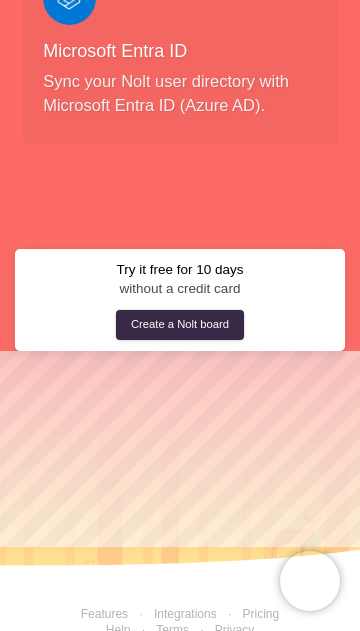 click on "Terms" at bounding box center [159, 630] 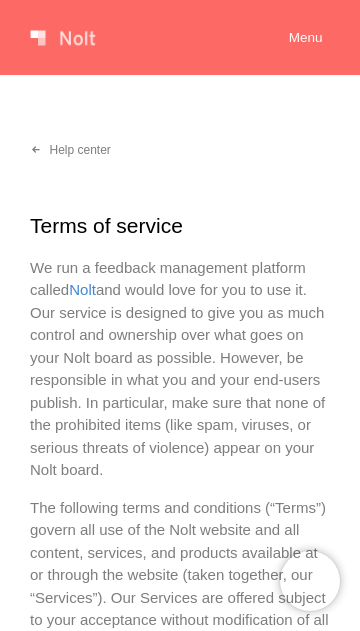 click on "Nolt" at bounding box center [82, 289] 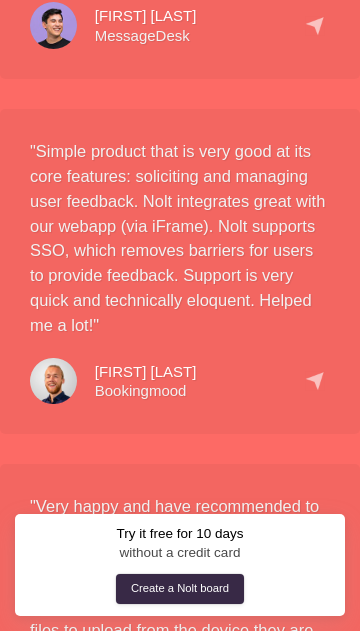 scroll, scrollTop: 4328, scrollLeft: 0, axis: vertical 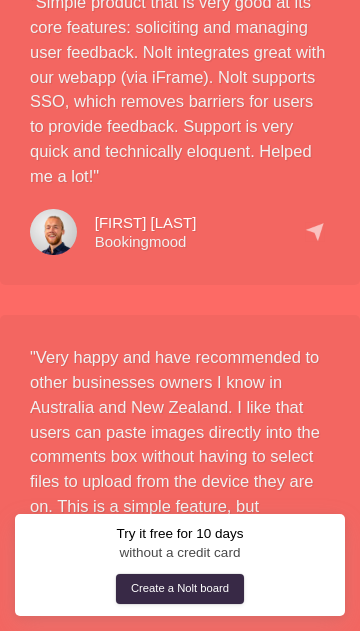 click on "Christopher Timm CloudWaitress" at bounding box center [180, 583] 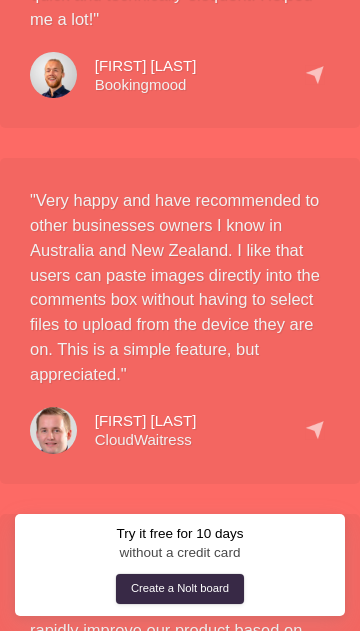 click on ""Simple product that is very good at its core features: soliciting and managing user feedback. Nolt integrates great with our webapp (via iFrame). Nolt supports SSO, which removes barriers for users to provide feedback. Support is very quick and technically eloquent. Helped me a lot!" Wouter Raateland Bookingmood" at bounding box center [180, -35] 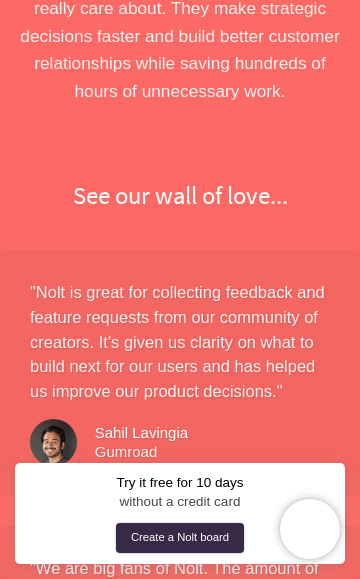 scroll, scrollTop: 1328, scrollLeft: 0, axis: vertical 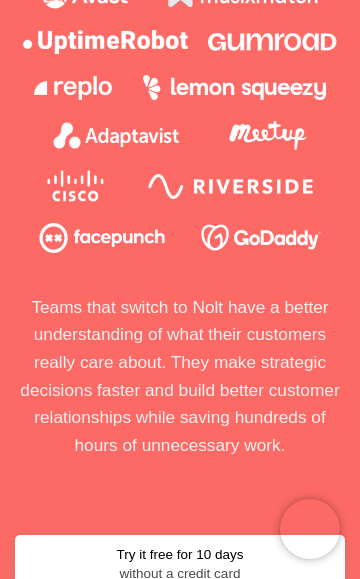 click at bounding box center (180, 117) 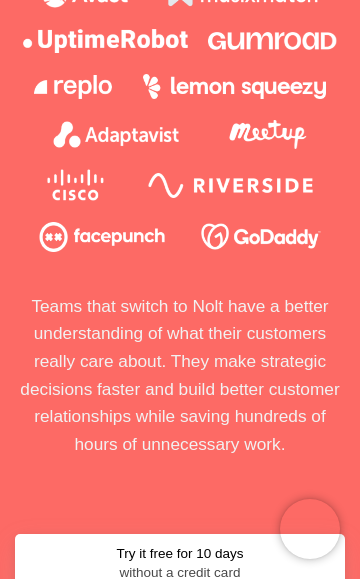 click at bounding box center (234, 86) 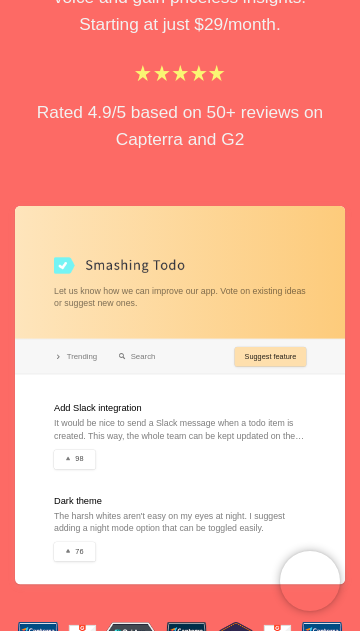 scroll, scrollTop: 399, scrollLeft: 0, axis: vertical 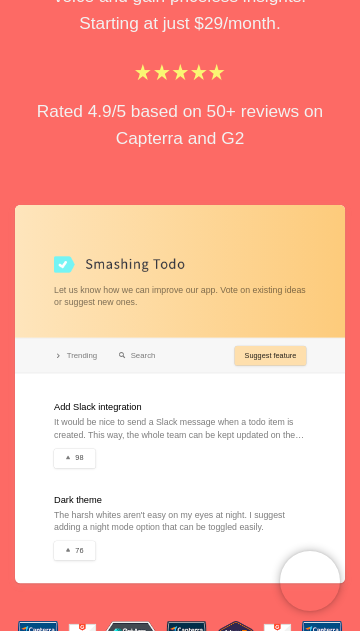 click at bounding box center (180, 394) 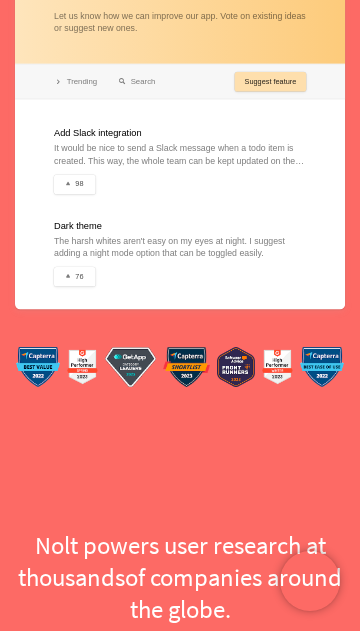 scroll, scrollTop: 677, scrollLeft: 0, axis: vertical 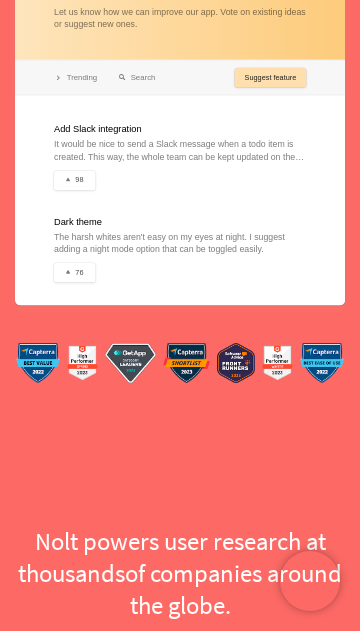 click at bounding box center [322, 363] 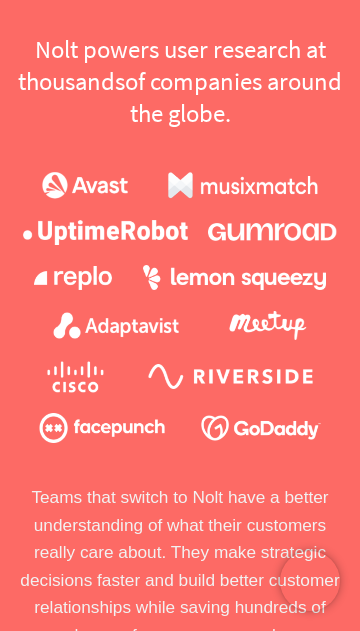 scroll, scrollTop: 1175, scrollLeft: 0, axis: vertical 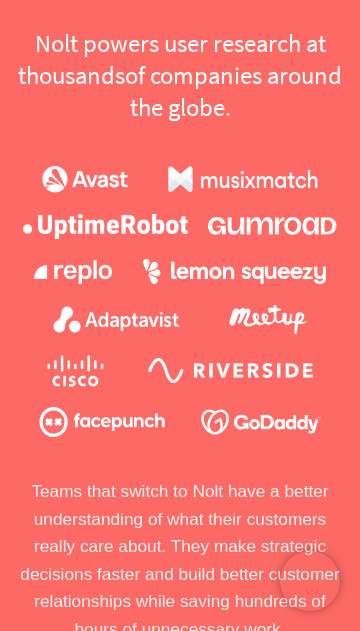 click at bounding box center [234, 271] 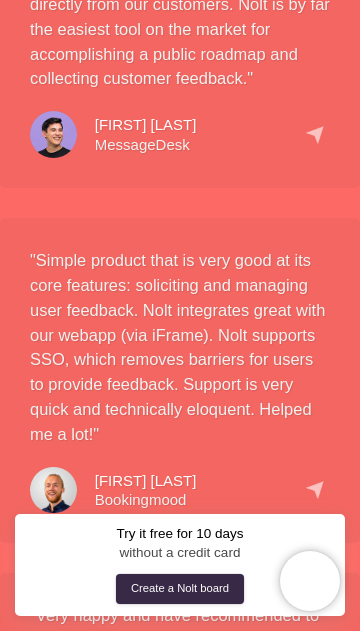 scroll, scrollTop: 4076, scrollLeft: 0, axis: vertical 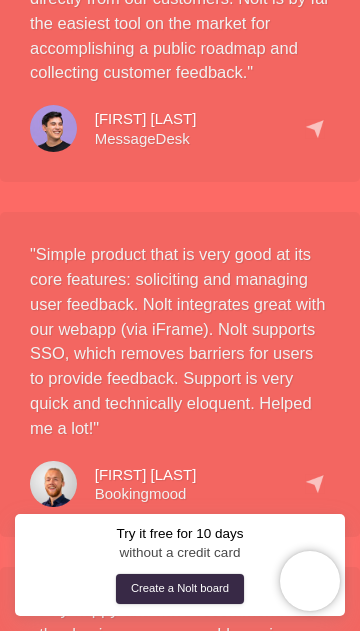 click on "Josh Merryman MessageDesk" at bounding box center (180, 124) 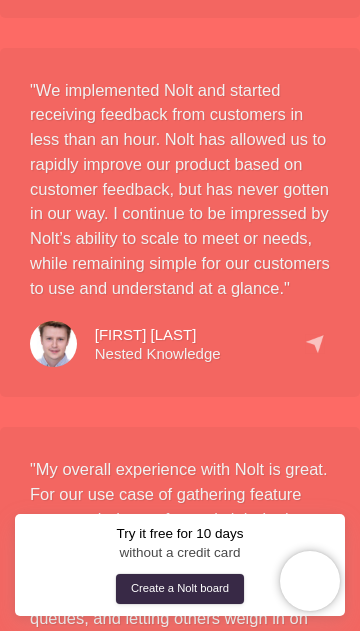 click on ""We implemented Nolt and started receiving feedback from customers in less than an hour. Nolt has allowed us to rapidly improve our product based on customer feedback, but has never gotten in our way. I continue to be impressed by Nolt’s ability to scale to meet or needs, while remaining simple for our customers to use and understand at a glance." Jeff Johnson Nested Knowledge" at bounding box center (180, 223) 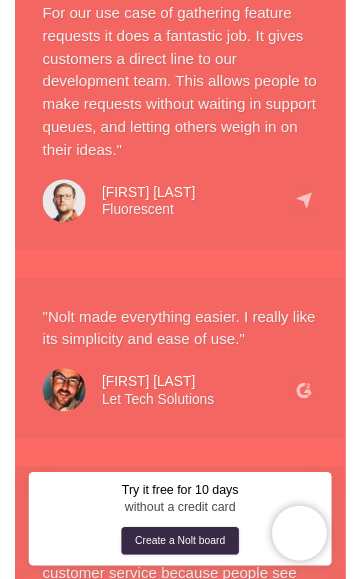 scroll, scrollTop: 5405, scrollLeft: 0, axis: vertical 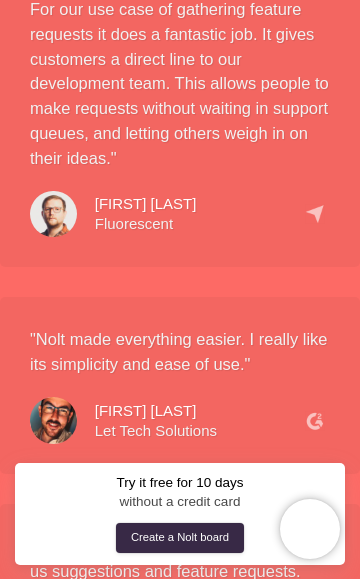 click on ""My overall experience with Nolt is great. For our use case of gathering feature requests it does a fantastic job. It gives customers a direct line to our development team. This allows people to make requests without waiting in support queues, and letting others weigh in on their ideas." Kelsey Cooper Fluorescent" at bounding box center [180, 104] 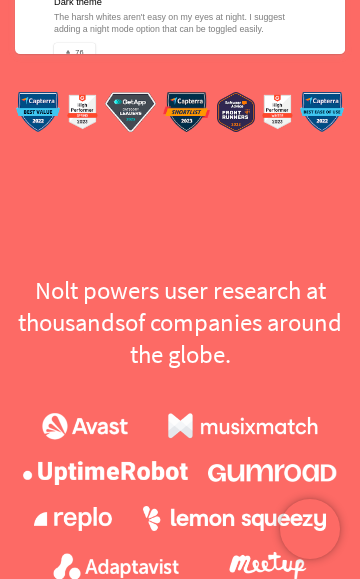 scroll, scrollTop: 0, scrollLeft: 0, axis: both 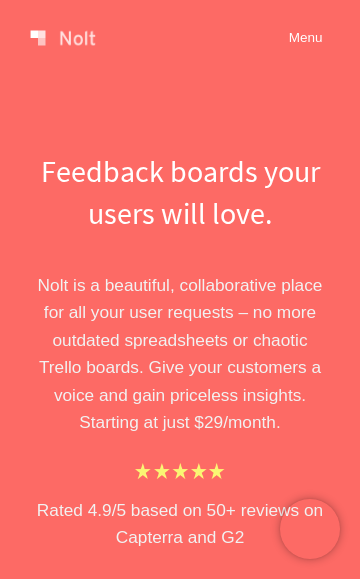 click at bounding box center [65, 38] 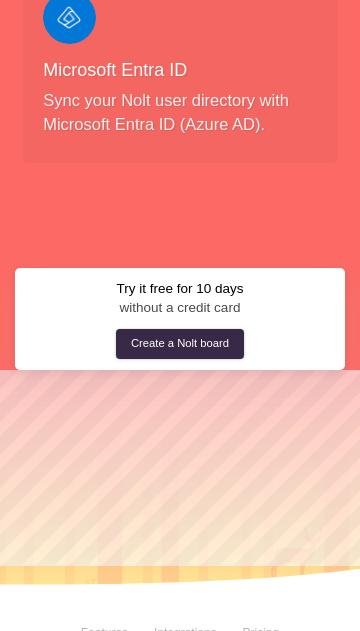 scroll, scrollTop: 5688, scrollLeft: 0, axis: vertical 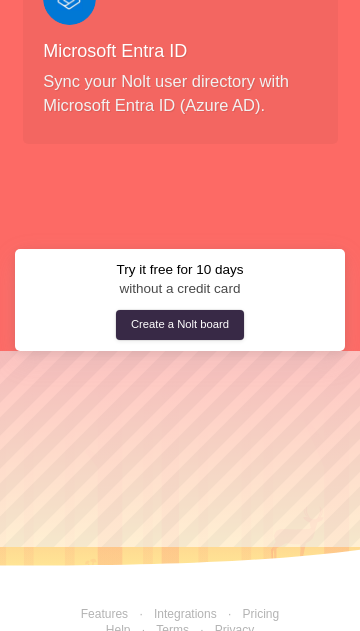 click on "Pricing" at bounding box center [248, 614] 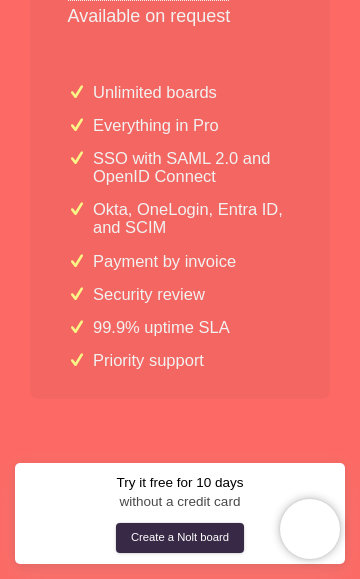 scroll, scrollTop: 2056, scrollLeft: 0, axis: vertical 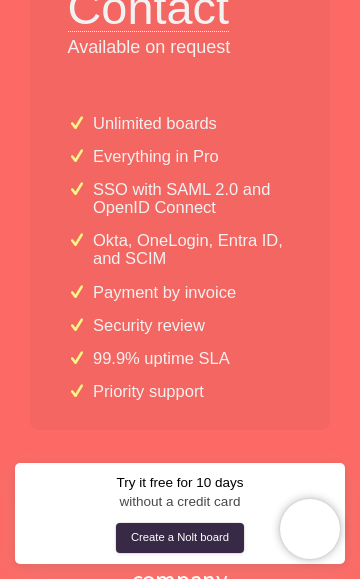 click on "Payment by invoice" at bounding box center [164, 292] 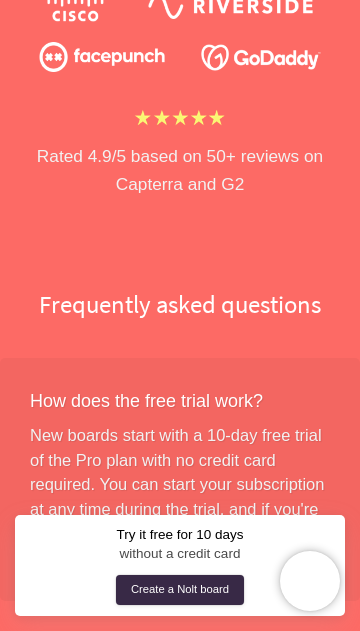 scroll, scrollTop: 2898, scrollLeft: 0, axis: vertical 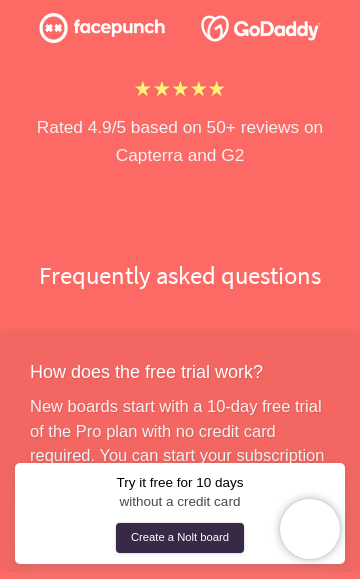 click on "Simple flat-rate pricing Grow all you want. All plans include: Unlimited users Unlimited content Unlimited admins Essential Just the basics $ 29 /m billed annually  or $ 39  monthly 1 board Custom fields Custom statuses Private boards Roadmap Single sign-on (SSO) Hide new suggestion button Slack and Discord integrations Github and Trello integrations All web analytics integrations Many other  features Pro Most popular $ 69 /m billed annually  or $ 89  monthly 5 boards Everything in Essential Password-protected boards Restrict board access by domain Automated moderation and profanity filters Manual moderation Zapier, Pabbly, and Make integrations Intercom integration Microsoft Teams integration Linear, Monday, and Asana integrations Jira integration Google Sheet, Microsoft Excel, and Zoho integrations Data export APIs Webhooks and GraphQL API Enterprise For power users Contact Available on request Unlimited boards Everything in Pro SSO with SAML 2.0 and OpenID Connect Okta, OneLogin, Entra ID, and SCIM" at bounding box center (180, -241) 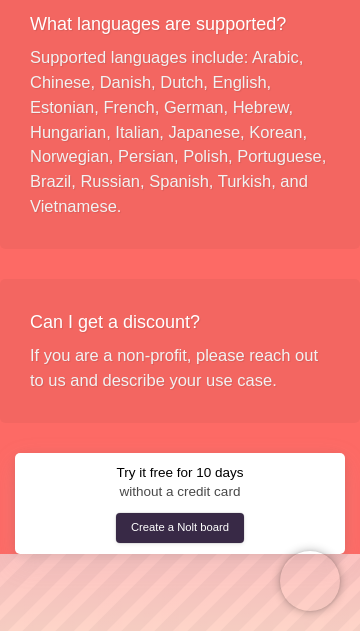 scroll, scrollTop: 4845, scrollLeft: 0, axis: vertical 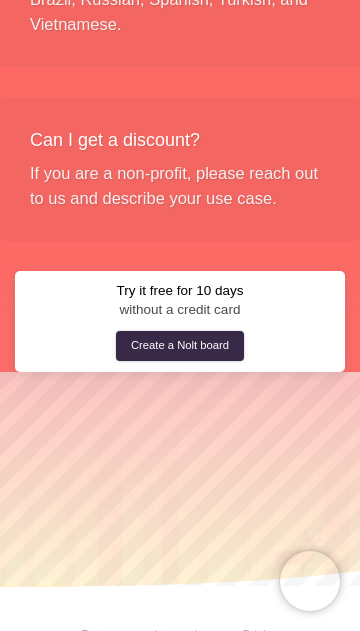 click on "Terms" at bounding box center (159, 652) 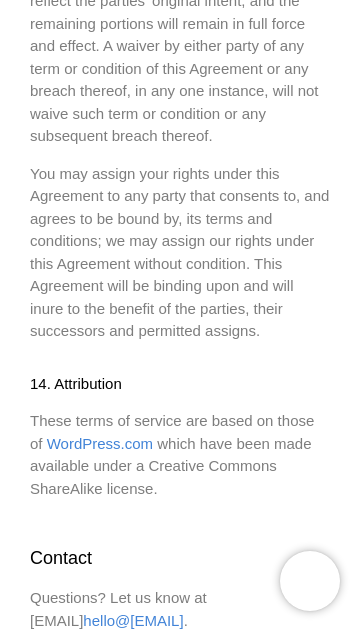 scroll, scrollTop: 8949, scrollLeft: 0, axis: vertical 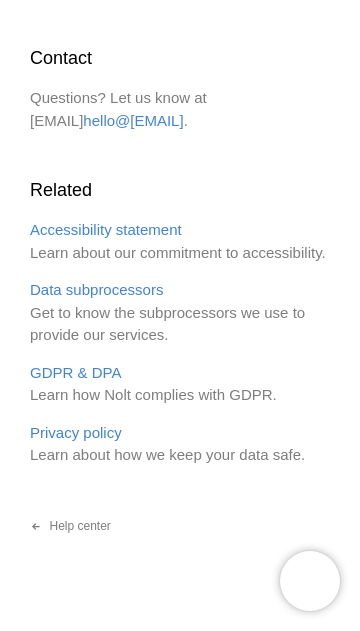 click on "Terms of service We run a feedback management platform called  Nolt  and would love for you to use it. Our service is designed to give you as much control and ownership over what goes on your Nolt board as possible. However, be responsible in what you and your end-users publish. In particular, make sure that none of the prohibited items (like spam, viruses, or serious threats of violence) appear on your Nolt board. The following terms and conditions (“Terms”) govern all use of the Nolt website and all content, services, and products available at or through the website (taken together, our “Services”). Our Services are offered subject to your acceptance without modification of all of the terms and conditions contained herein and all other operating rules, policies (including, without limitation,   Nolt's Privacy Policy 1. Nolt.io Your Nolt Account and Nolt Board. Responsibility of Contributors. Attribution. Payment and Renewal. General Terms.   Paddle.com Automatic Renewal. 5. Intellectual Property." at bounding box center (180, -4136) 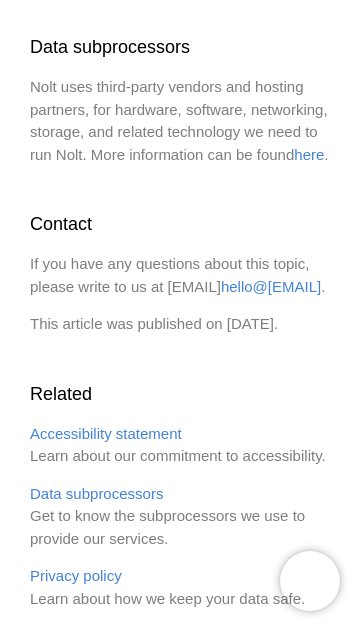 scroll, scrollTop: 2346, scrollLeft: 0, axis: vertical 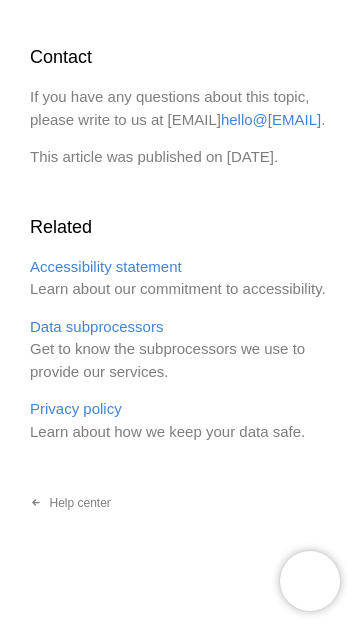 click on "Help center" at bounding box center (70, 503) 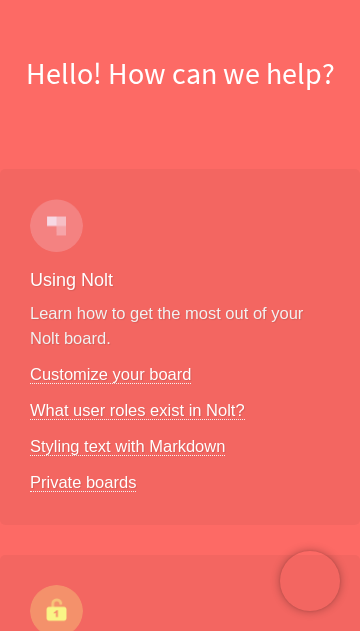 scroll, scrollTop: 144, scrollLeft: 0, axis: vertical 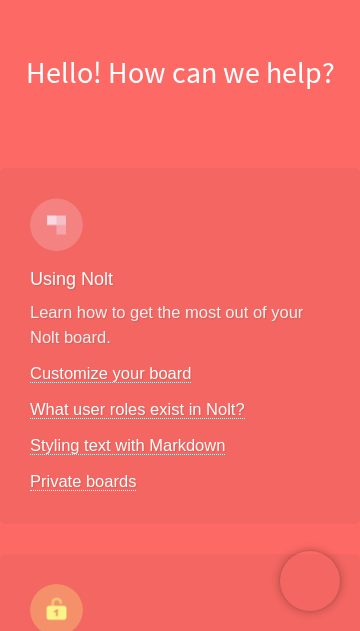 click on "What user roles exist in Nolt?" at bounding box center (137, 409) 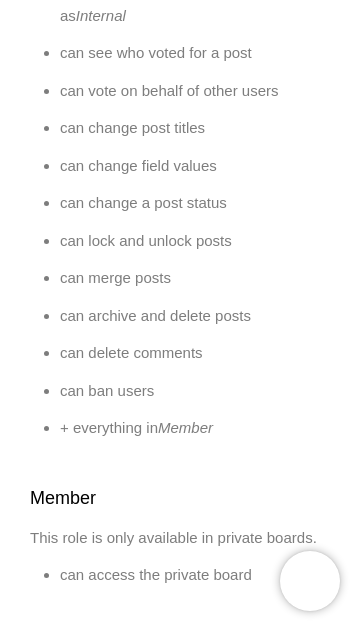 scroll, scrollTop: 1421, scrollLeft: 0, axis: vertical 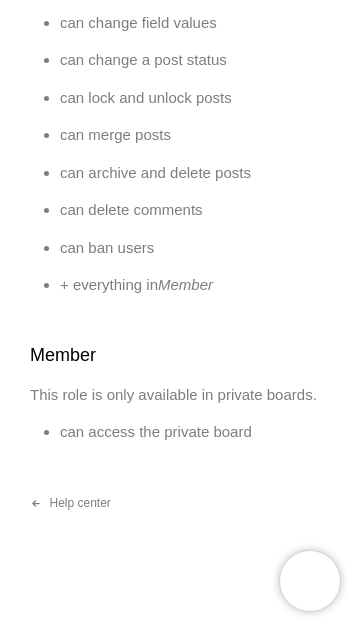 click on "can access the private board" at bounding box center [195, 432] 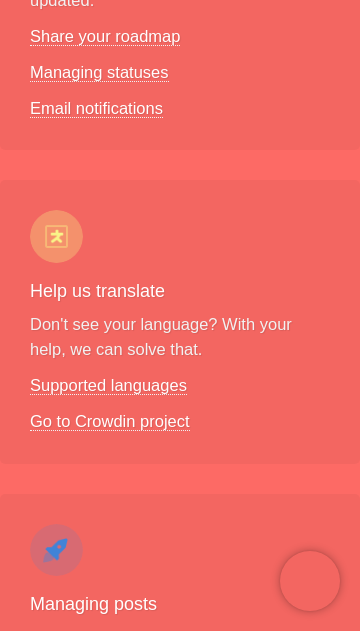 click on "Customize your board" at bounding box center [110, -904] 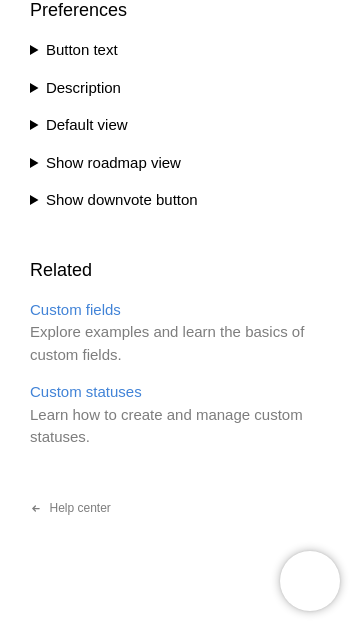 scroll, scrollTop: 1098, scrollLeft: 0, axis: vertical 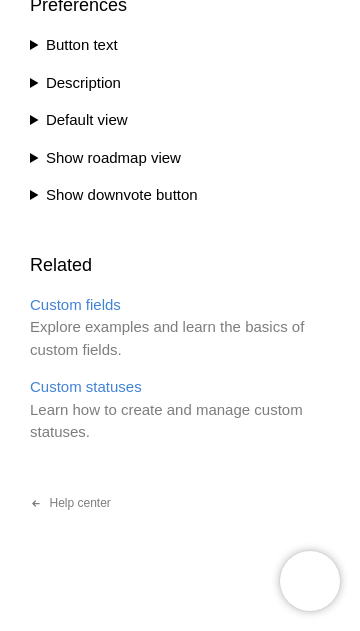 click on "Custom statuses" at bounding box center [86, 386] 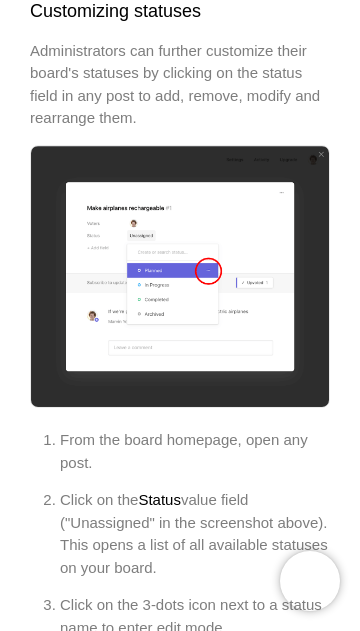 scroll, scrollTop: 0, scrollLeft: 0, axis: both 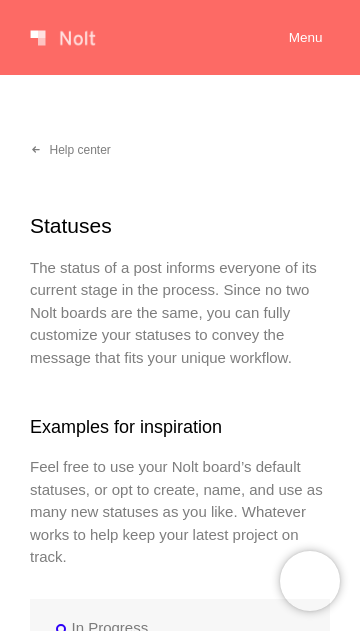click on "The status of a post informs everyone of its current stage in the process. Since no two Nolt boards are the same, you can fully customize your statuses to convey the message that fits your unique workflow." at bounding box center [180, 313] 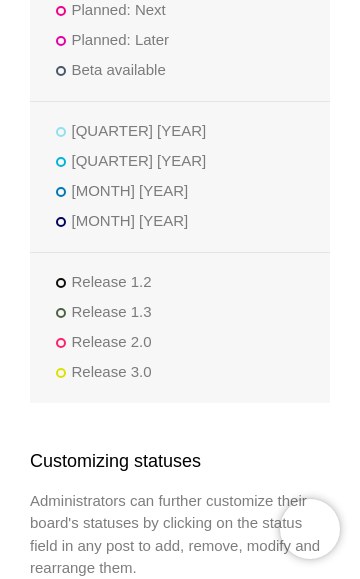 scroll, scrollTop: 648, scrollLeft: 0, axis: vertical 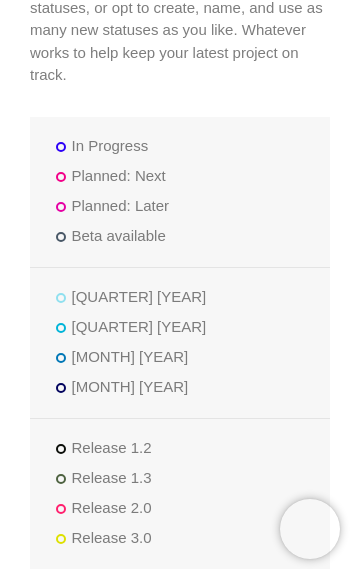 click on "[QUARTER] [YEAR] [QUARTER] [YEAR] [QUARTER] [YEAR] [QUARTER] [YEAR]" at bounding box center [180, 342] 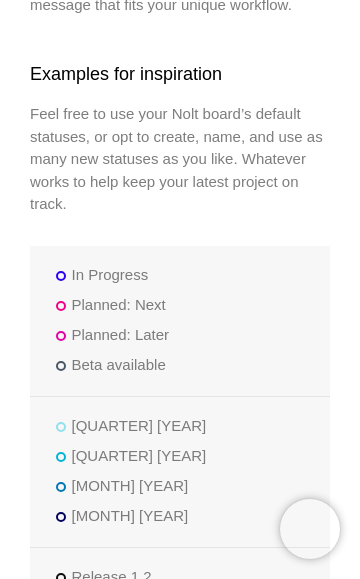 scroll, scrollTop: 343, scrollLeft: 0, axis: vertical 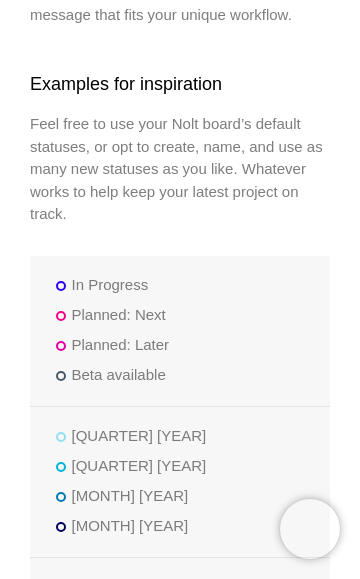 click on "In Progress" at bounding box center (110, 285) 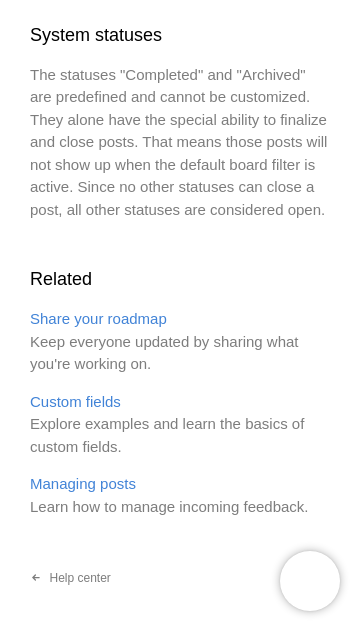 scroll, scrollTop: 4059, scrollLeft: 0, axis: vertical 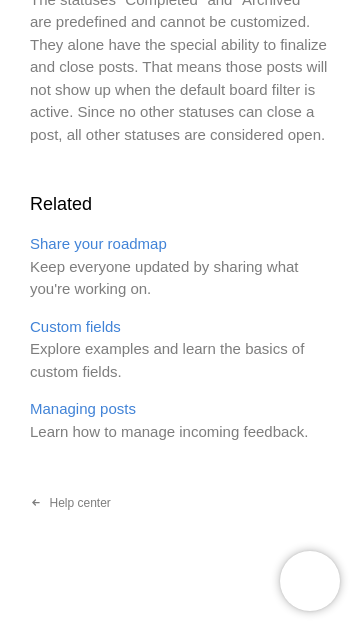 click on "Help center" at bounding box center [70, 503] 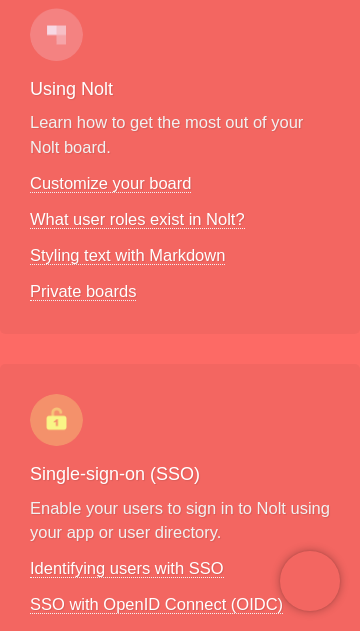 scroll, scrollTop: 343, scrollLeft: 0, axis: vertical 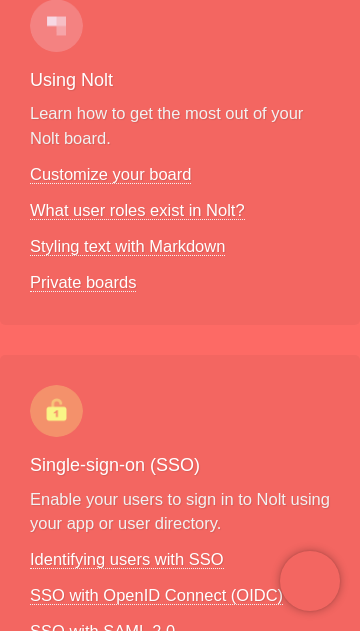 click on "Private boards" at bounding box center [83, 282] 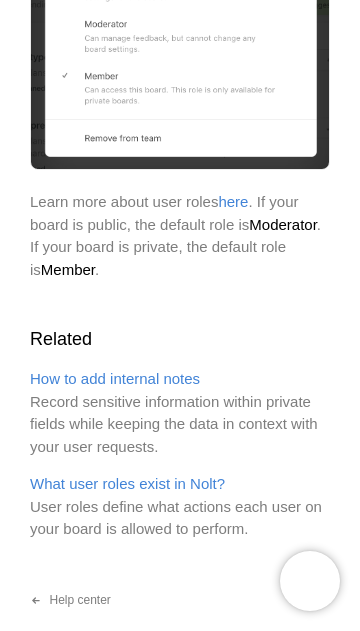 scroll, scrollTop: 1975, scrollLeft: 0, axis: vertical 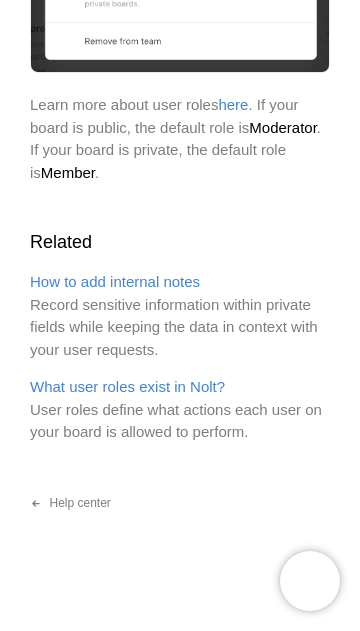 click on "Help center" at bounding box center (70, 504) 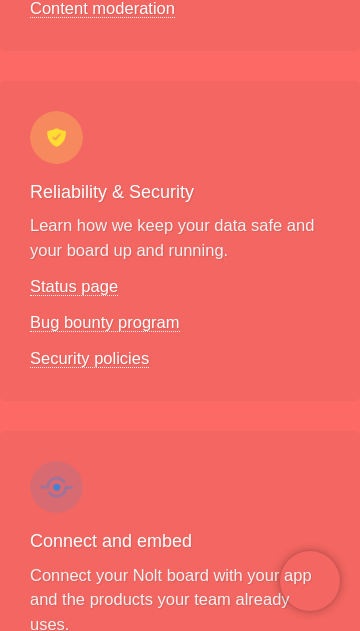 scroll, scrollTop: 2215, scrollLeft: 0, axis: vertical 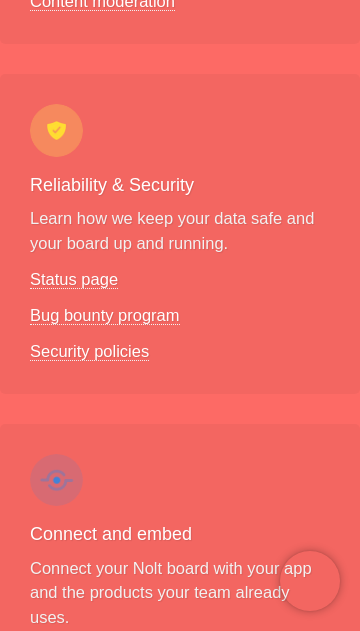 click on "Security policies" at bounding box center (89, 351) 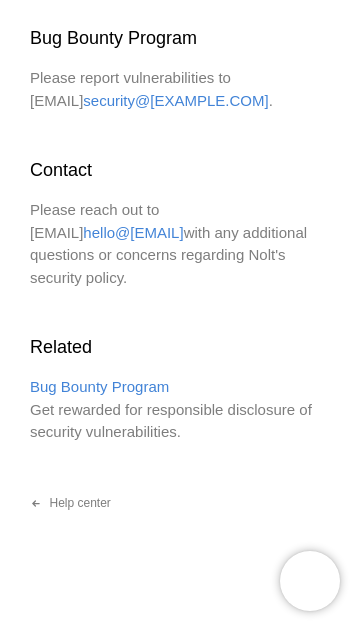 scroll, scrollTop: 1397, scrollLeft: 0, axis: vertical 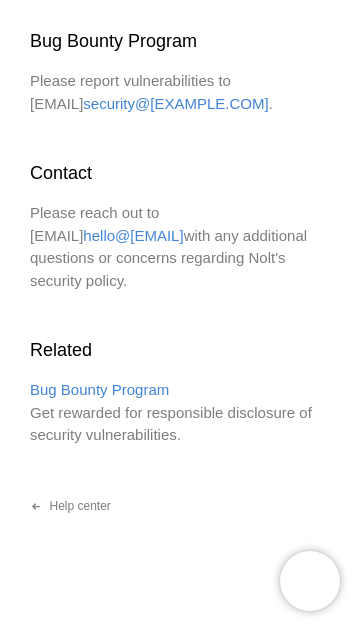 click on "security@[EXAMPLE.COM]" at bounding box center [175, 103] 